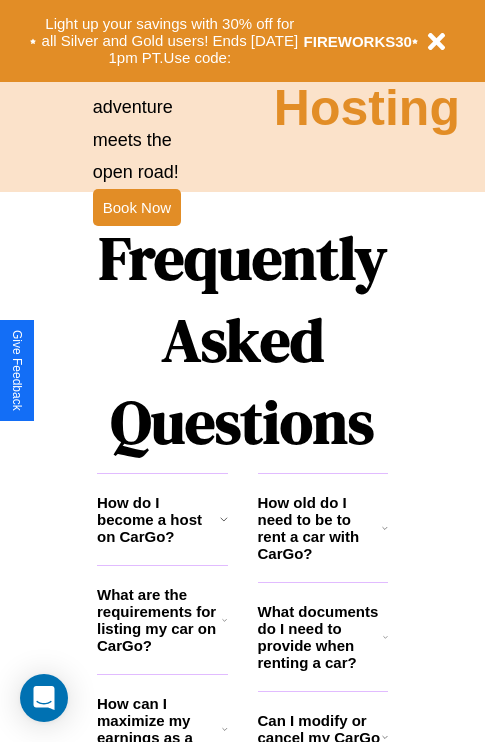 scroll, scrollTop: 2423, scrollLeft: 0, axis: vertical 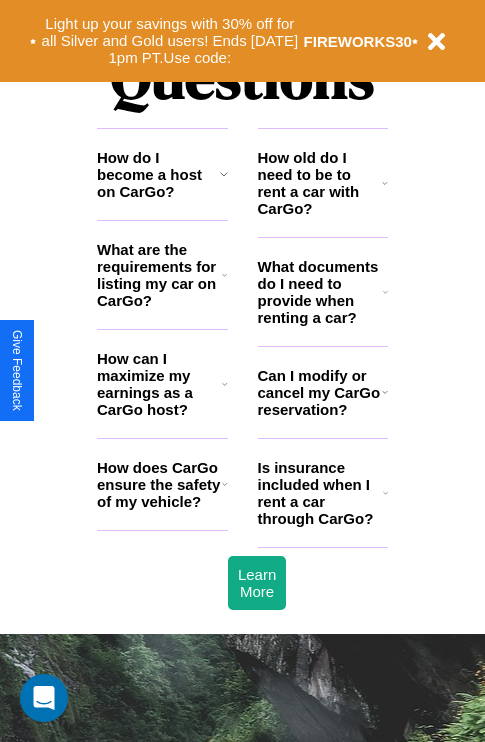 click 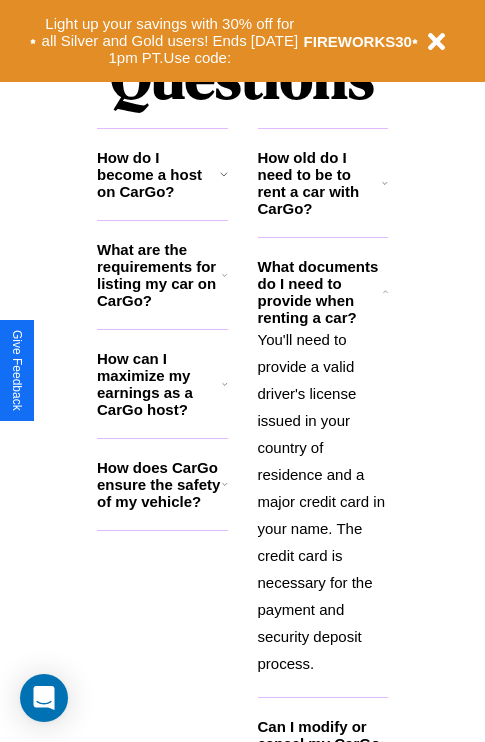 click on "What are the requirements for listing my car on CarGo?" at bounding box center [159, 275] 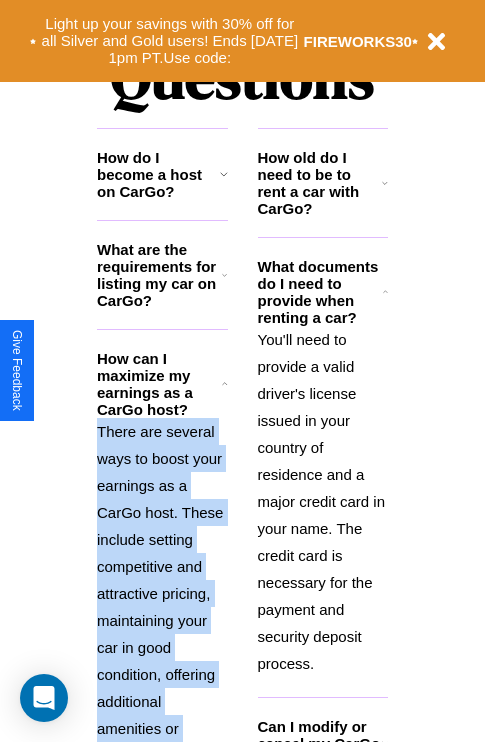 click on "There are several ways to boost your earnings as a CarGo host. These include setting competitive and attractive pricing, maintaining your car in good condition, offering additional amenities or services, and providing excellent customer service to earn positive reviews and repeat bookings." at bounding box center [162, 661] 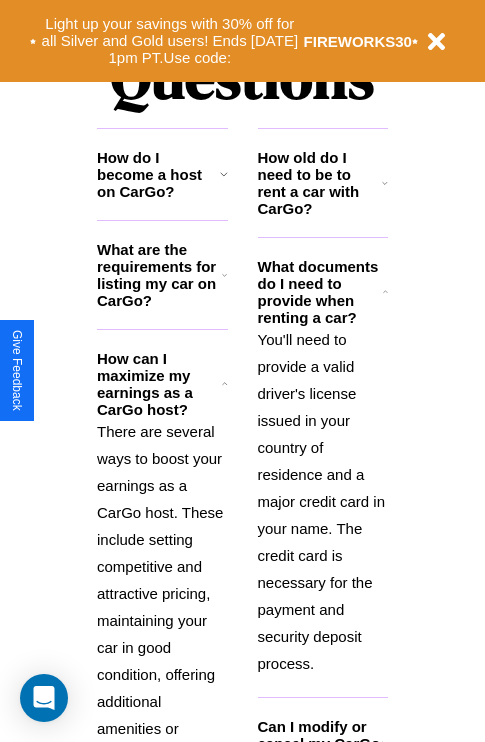 click 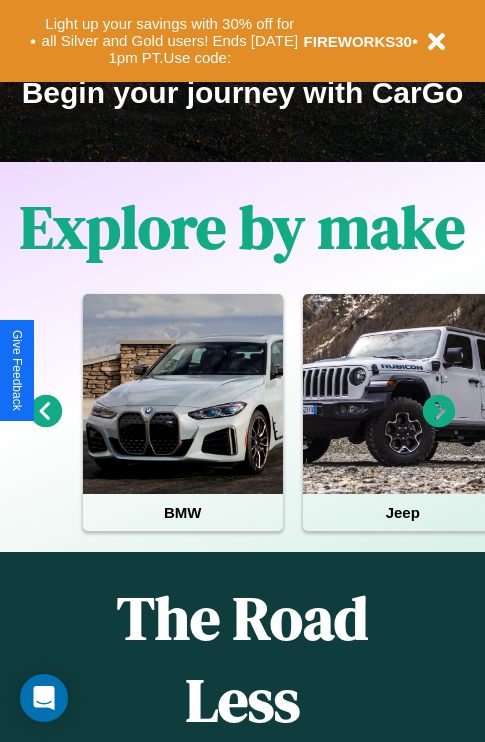 scroll, scrollTop: 308, scrollLeft: 0, axis: vertical 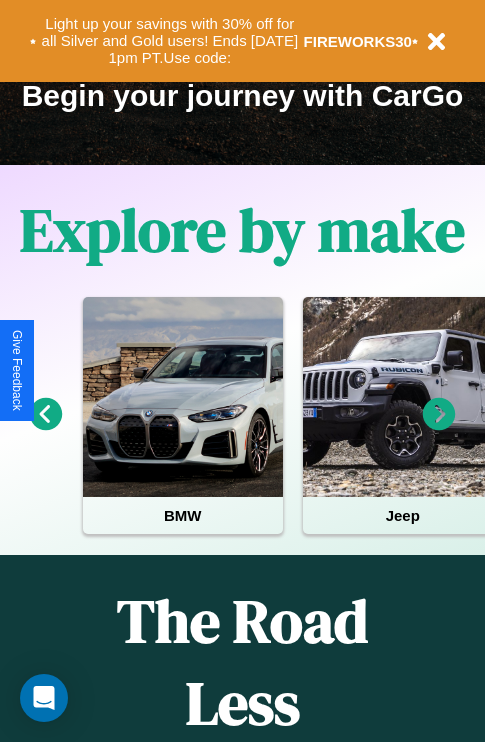 click 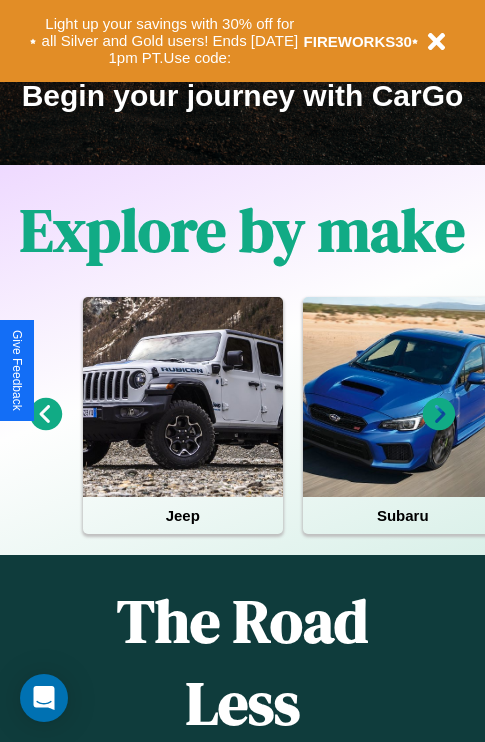 click 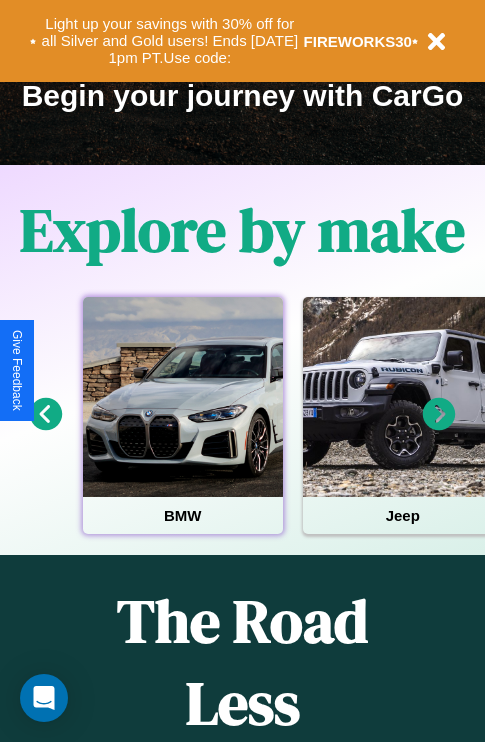 click at bounding box center [183, 397] 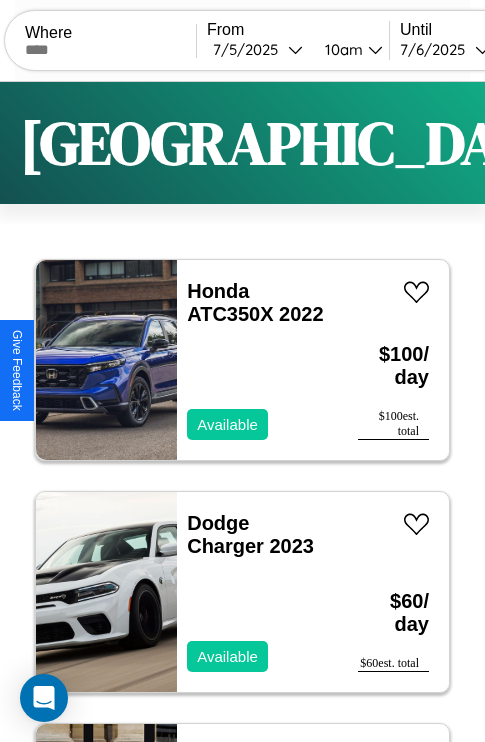 scroll, scrollTop: 66, scrollLeft: 0, axis: vertical 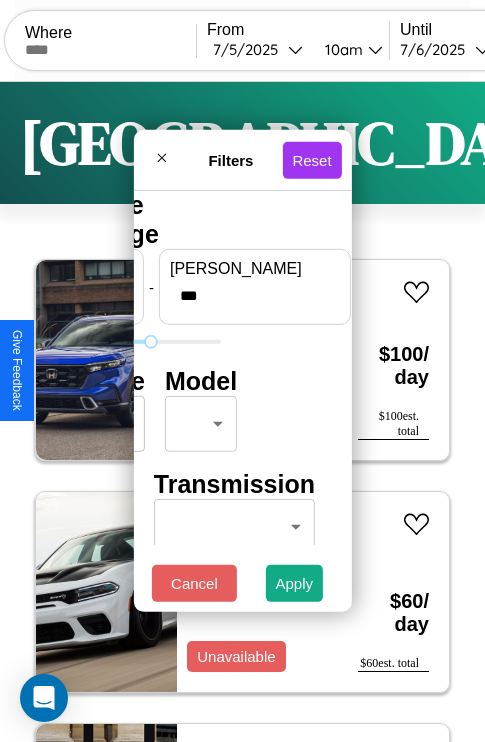 type on "***" 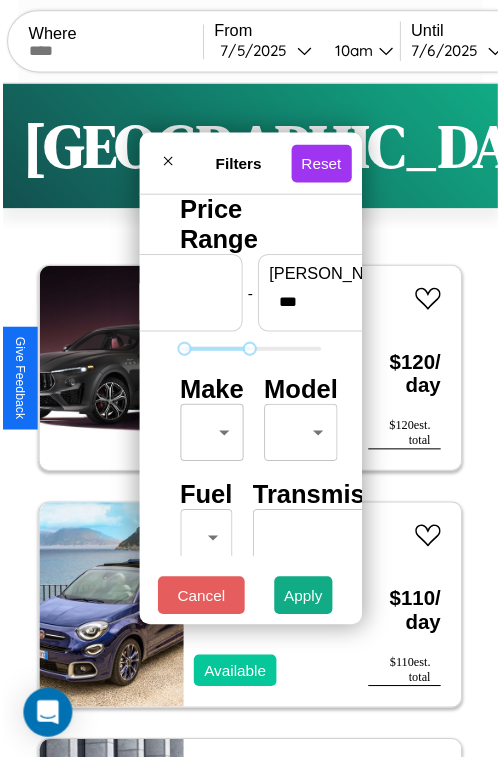scroll, scrollTop: 59, scrollLeft: 0, axis: vertical 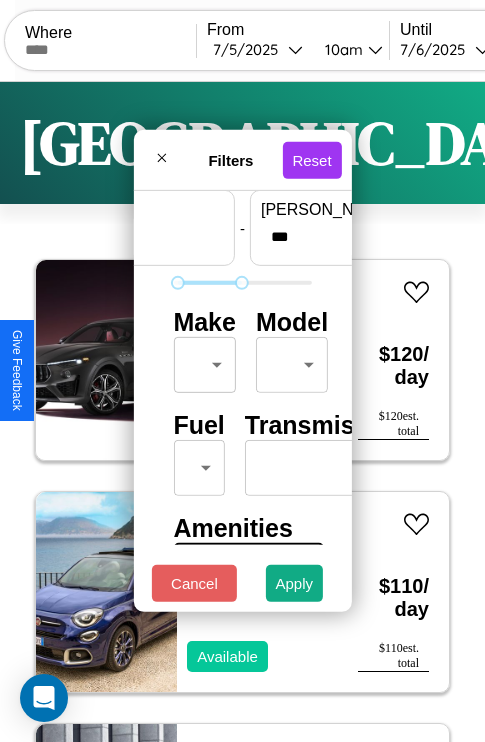 type on "**" 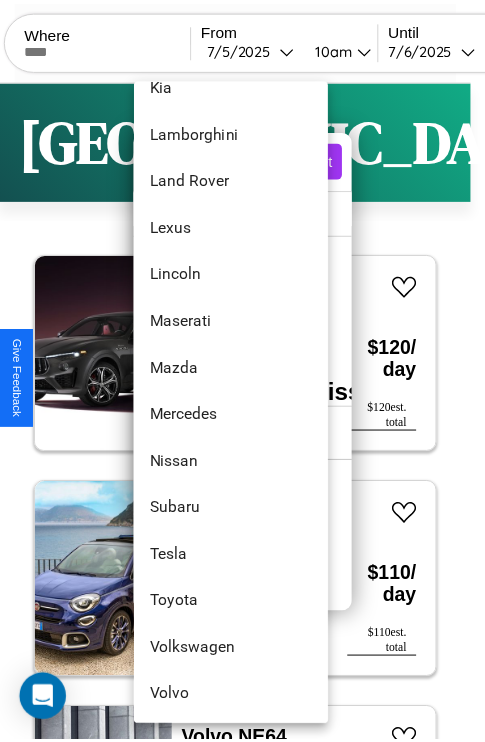 scroll, scrollTop: 1083, scrollLeft: 0, axis: vertical 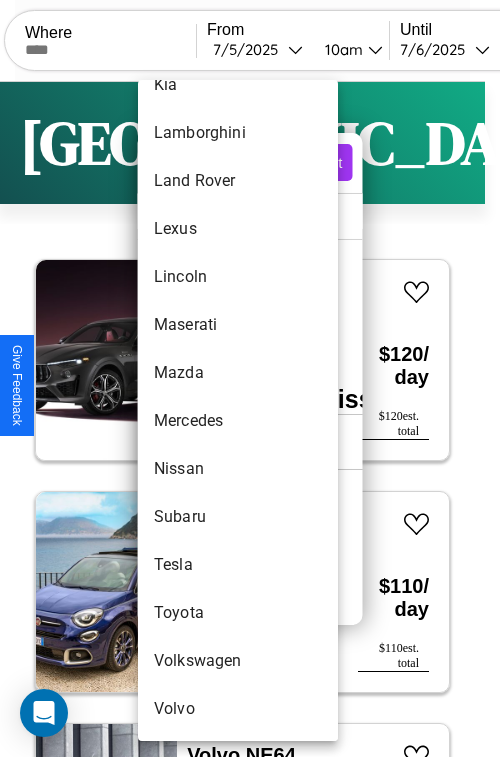 click on "Nissan" at bounding box center (238, 469) 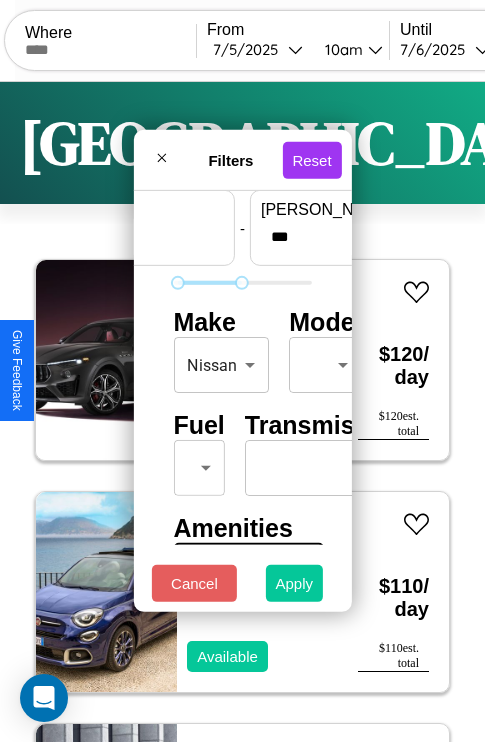 click on "Apply" at bounding box center [295, 583] 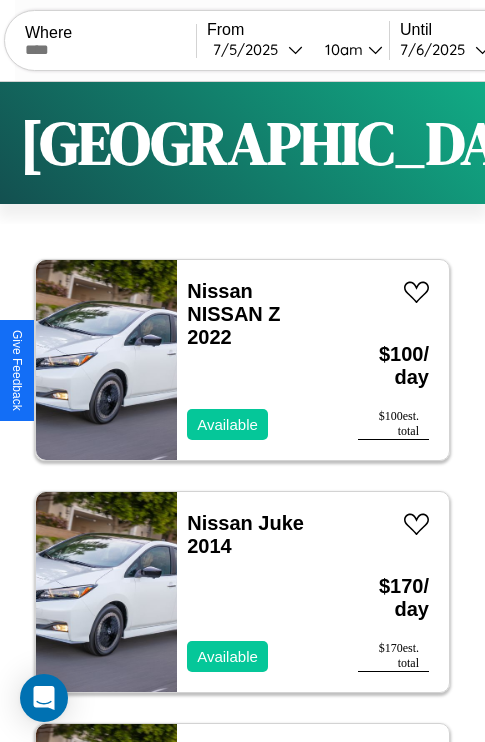 scroll, scrollTop: 50, scrollLeft: 0, axis: vertical 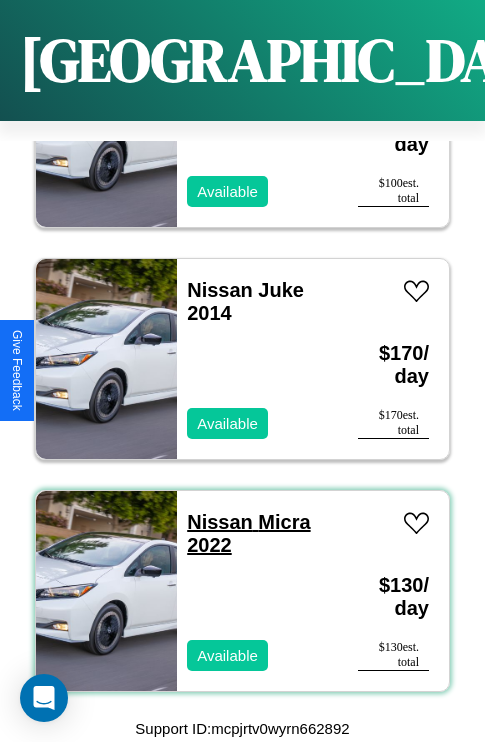 click on "Nissan   Micra   2022" at bounding box center [248, 533] 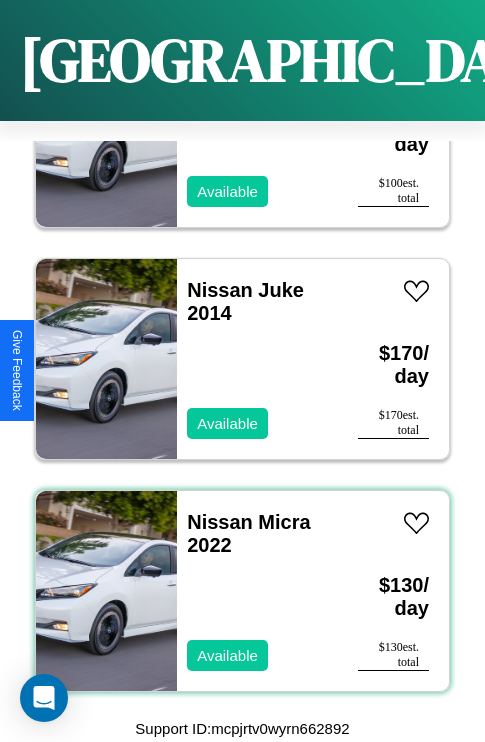 click on "Nissan   Micra   2022 Available" at bounding box center (257, 591) 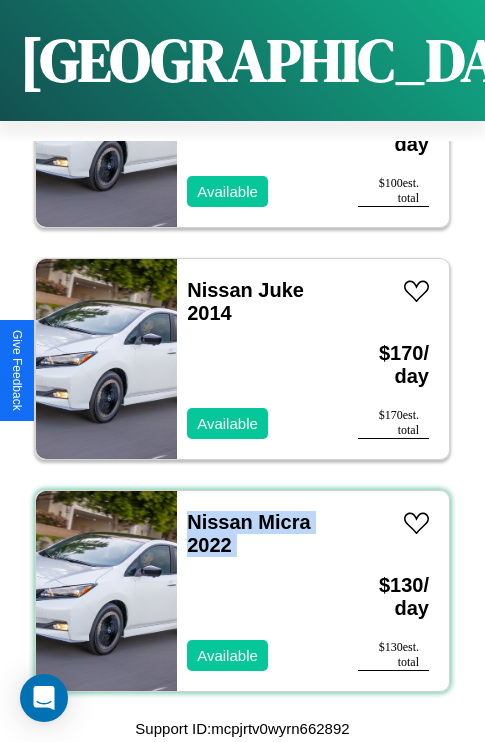 click on "Nissan   Micra   2022 Available" at bounding box center (257, 591) 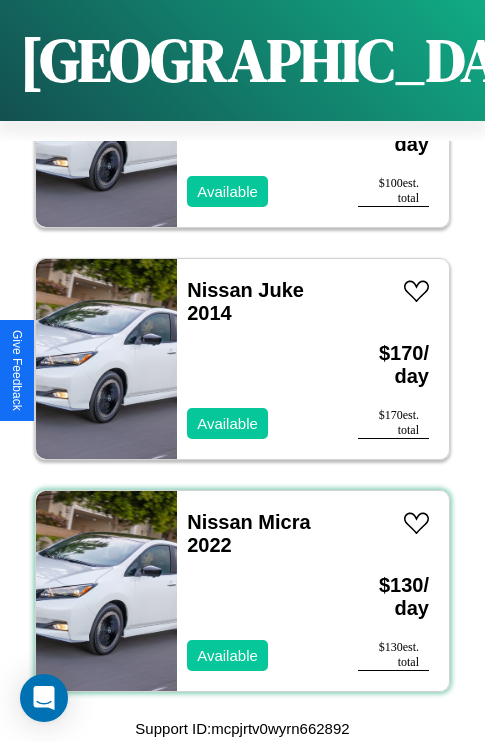 click on "Nissan   Micra   2022 Available" at bounding box center (257, 591) 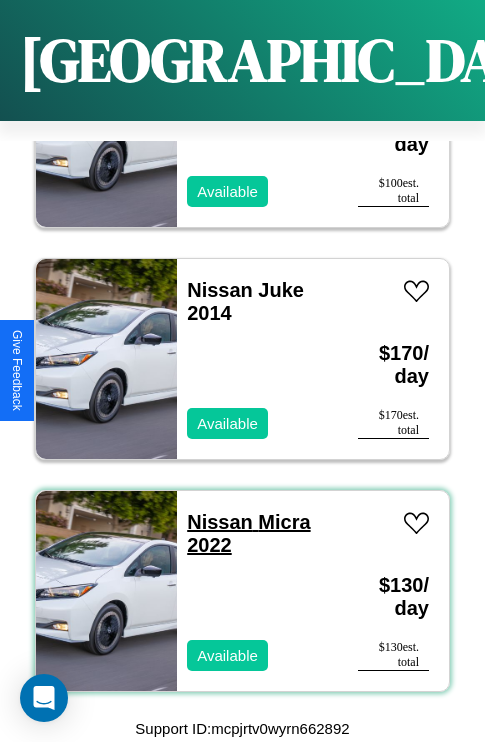click on "Nissan   Micra   2022" at bounding box center (248, 533) 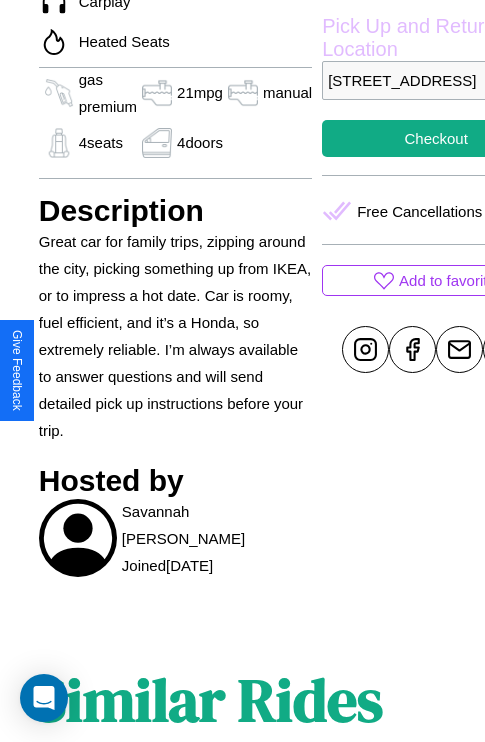scroll, scrollTop: 709, scrollLeft: 71, axis: both 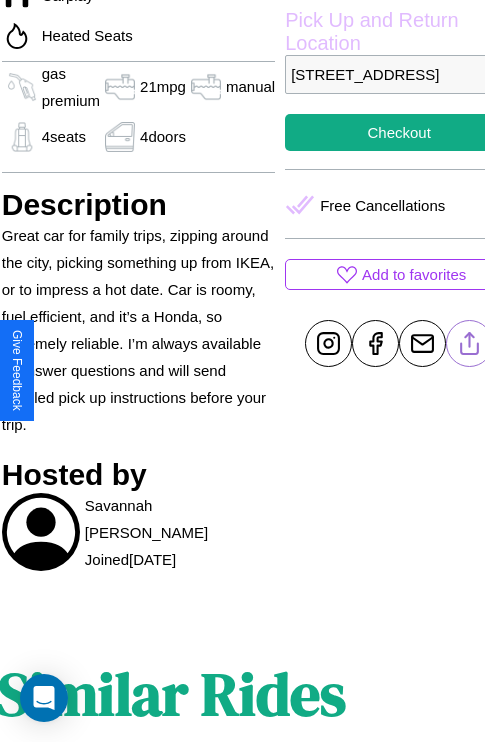 click 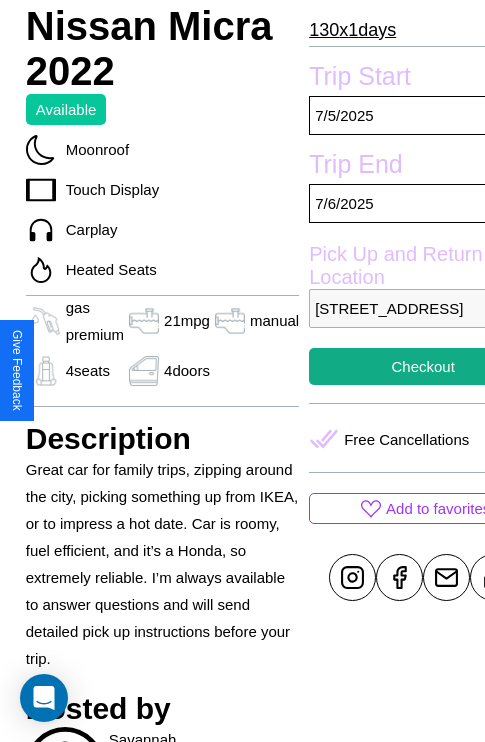 scroll, scrollTop: 709, scrollLeft: 71, axis: both 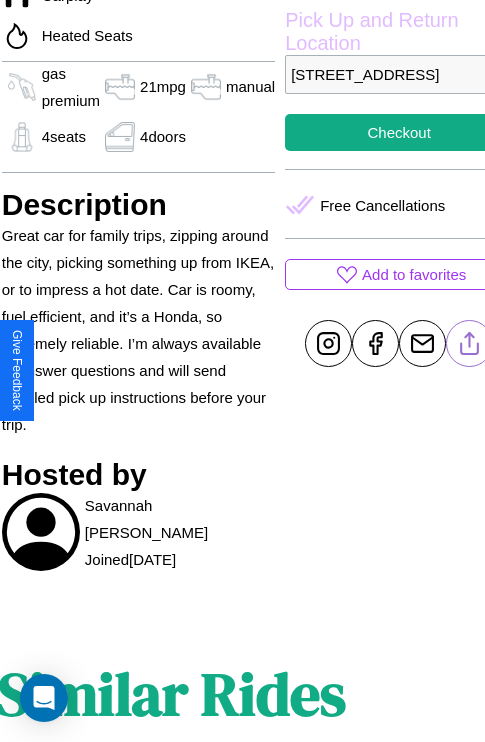 click 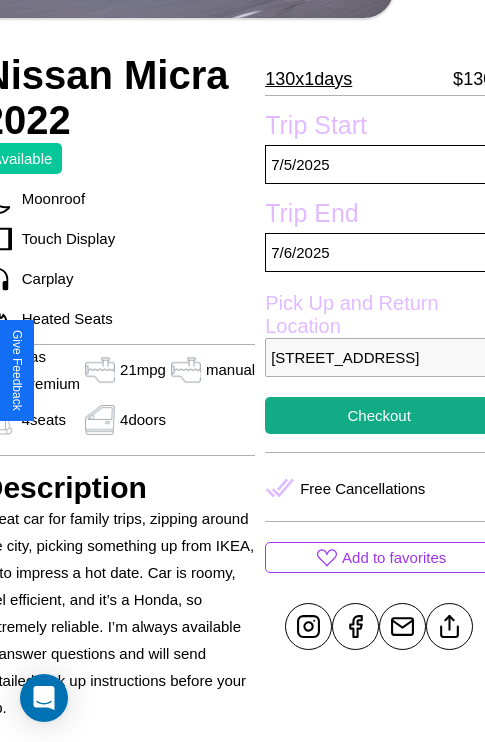 click on "[STREET_ADDRESS]" at bounding box center (379, 357) 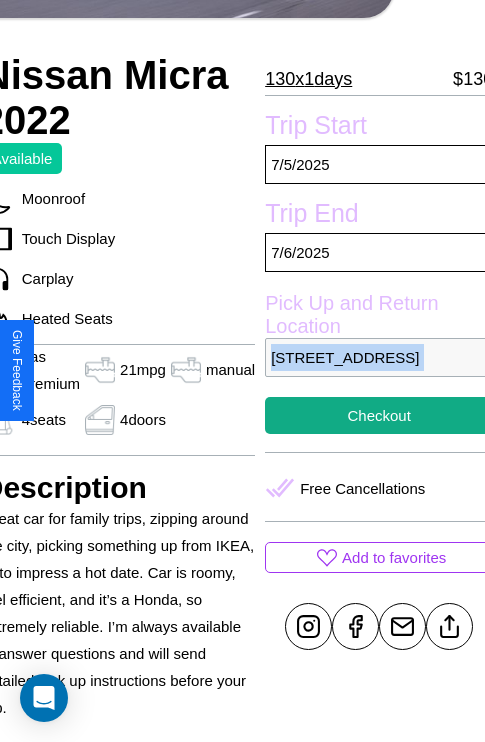 click on "[STREET_ADDRESS]" at bounding box center [379, 357] 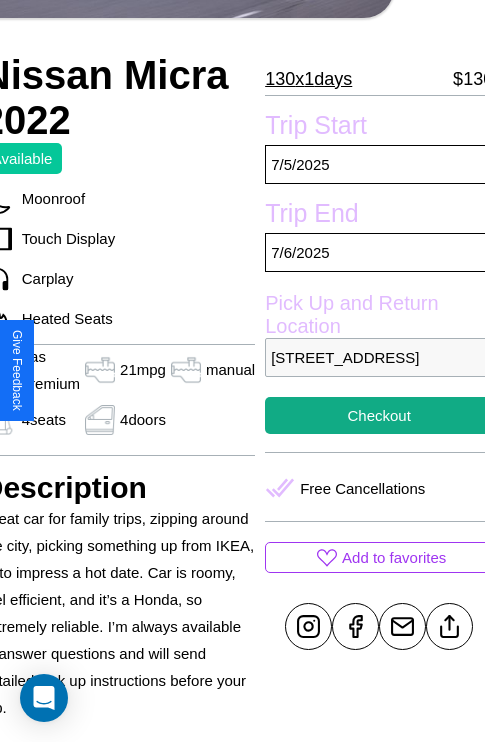 scroll, scrollTop: 498, scrollLeft: 91, axis: both 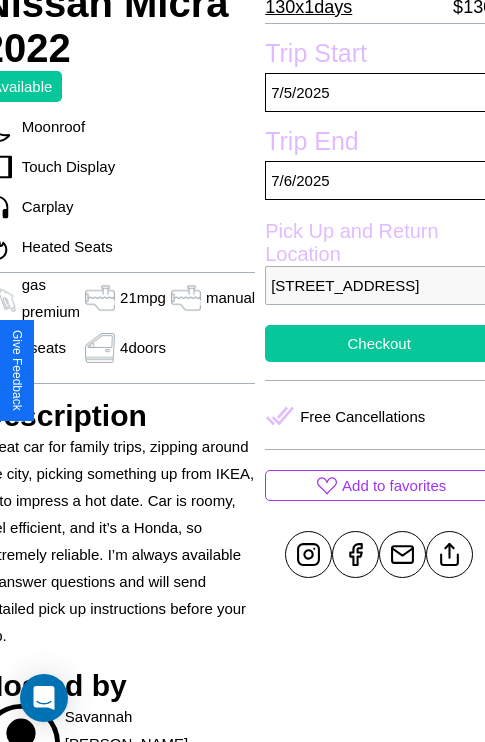 click on "Checkout" at bounding box center (379, 343) 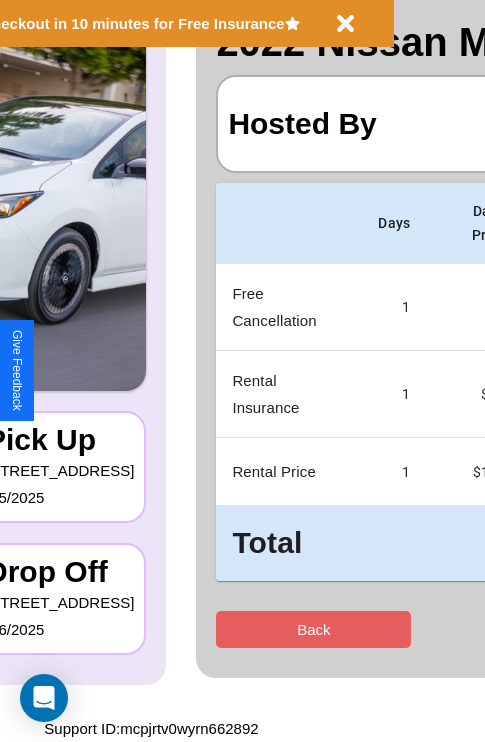 scroll, scrollTop: 0, scrollLeft: 0, axis: both 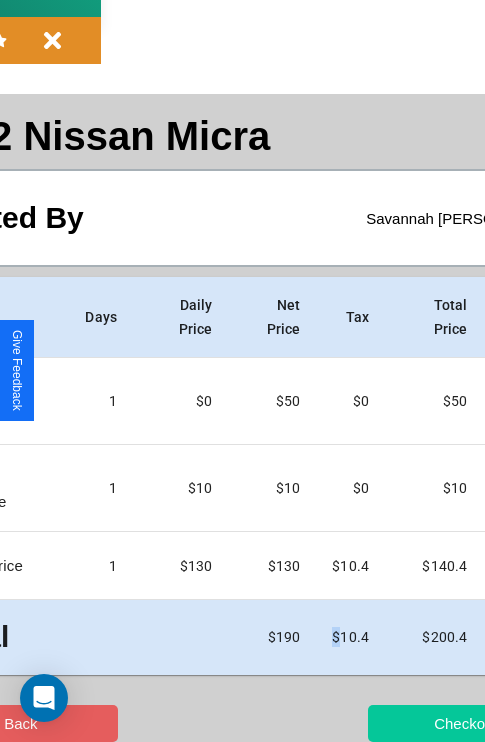 click on "Checkout" at bounding box center (465, 723) 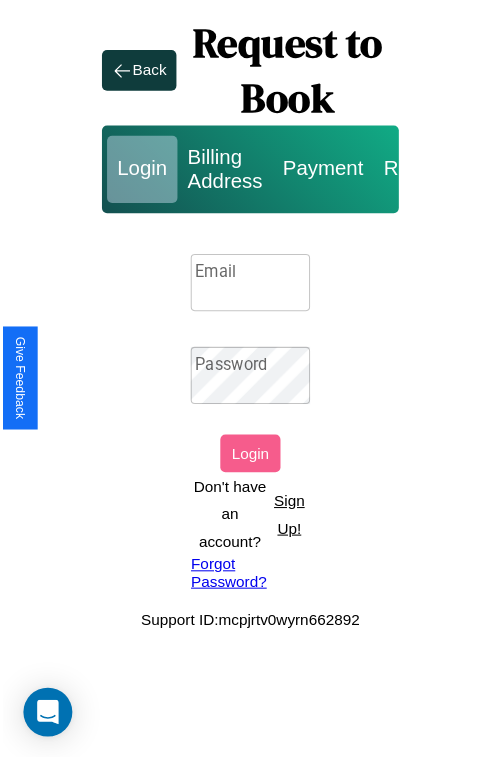 scroll, scrollTop: 0, scrollLeft: 0, axis: both 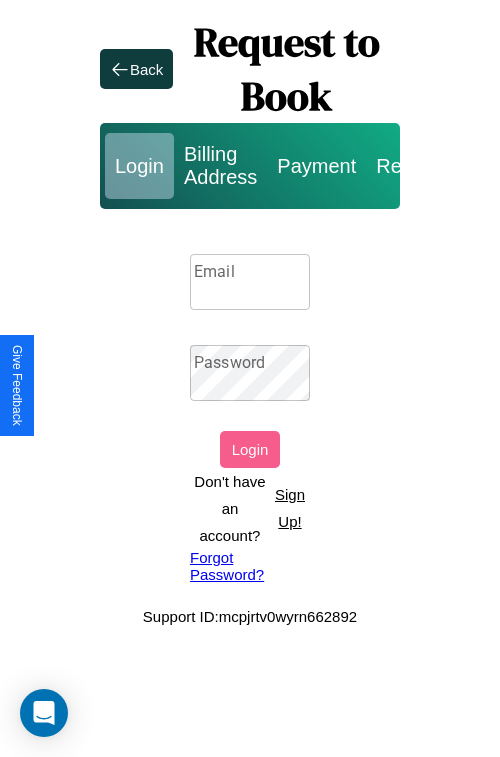 click on "Email" at bounding box center [250, 282] 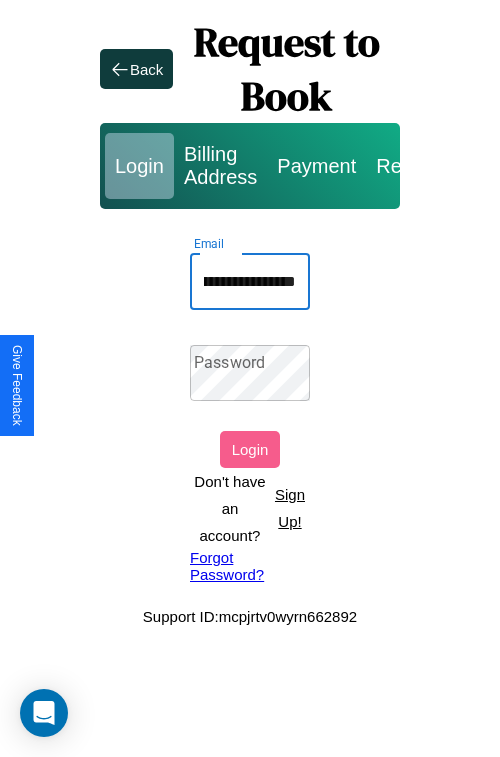 scroll, scrollTop: 0, scrollLeft: 84, axis: horizontal 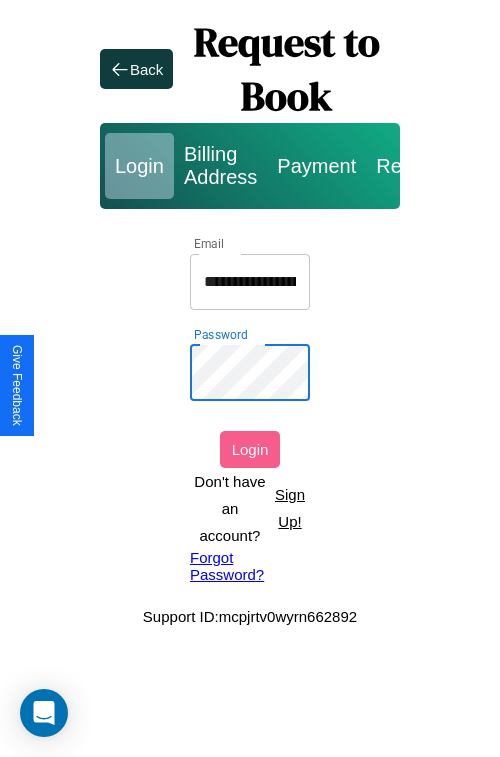 click on "Login" at bounding box center [250, 449] 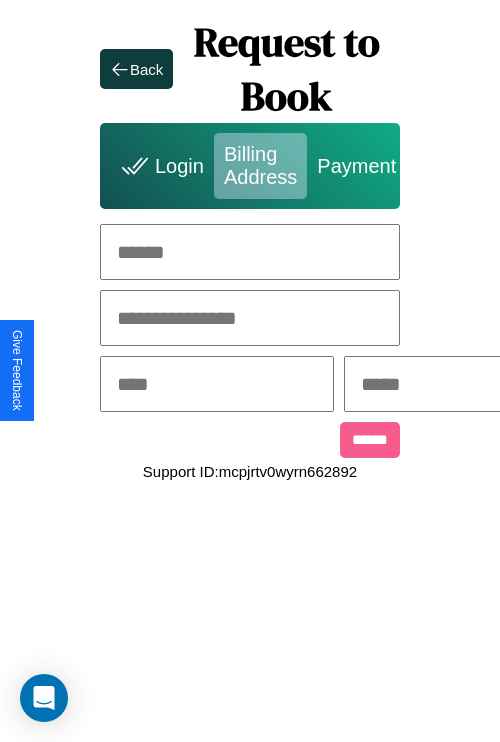 click at bounding box center (250, 252) 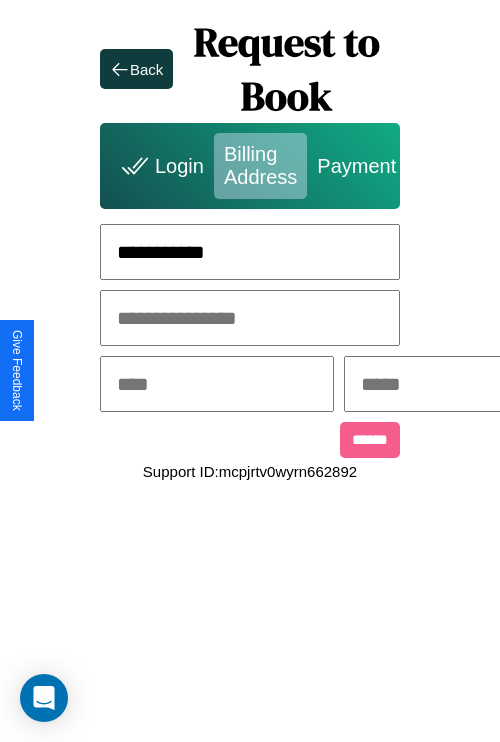 type on "**********" 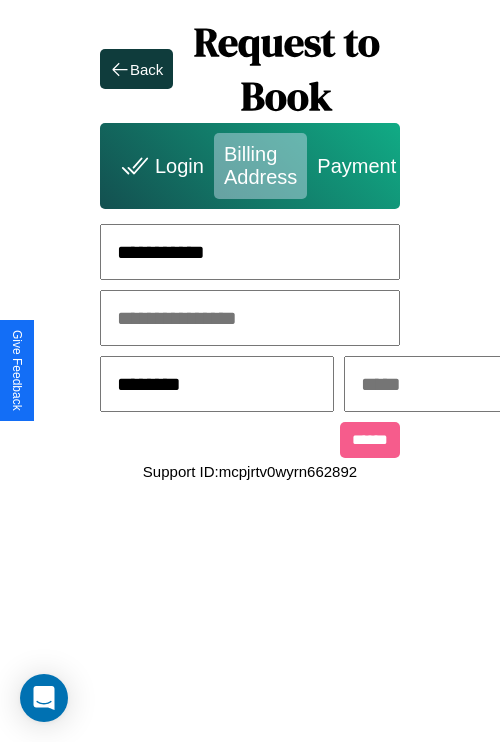 type on "********" 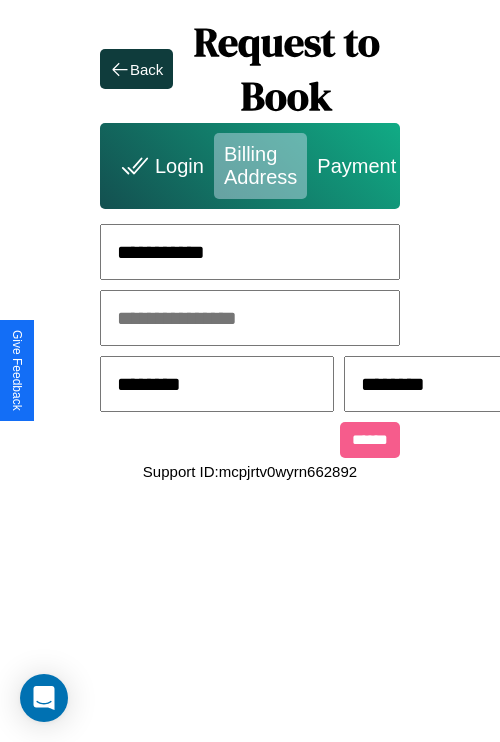 scroll, scrollTop: 0, scrollLeft: 517, axis: horizontal 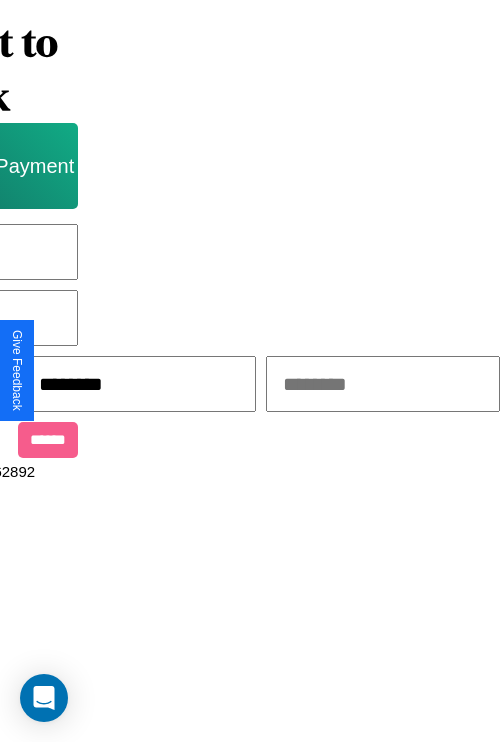 type on "********" 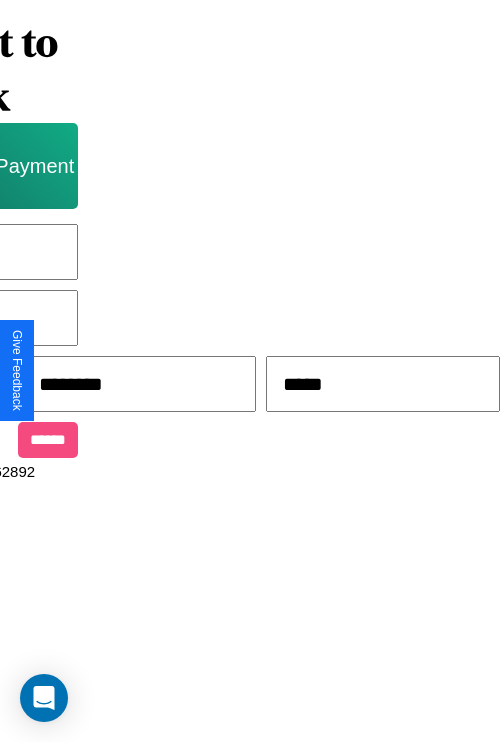 scroll, scrollTop: 0, scrollLeft: 340, axis: horizontal 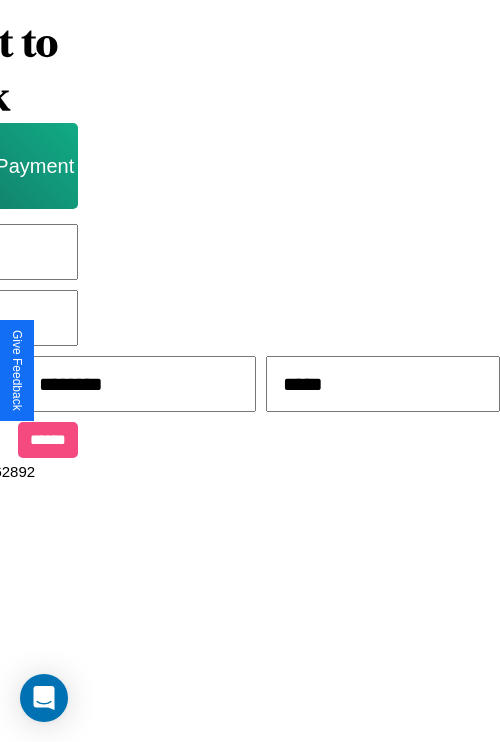type on "*****" 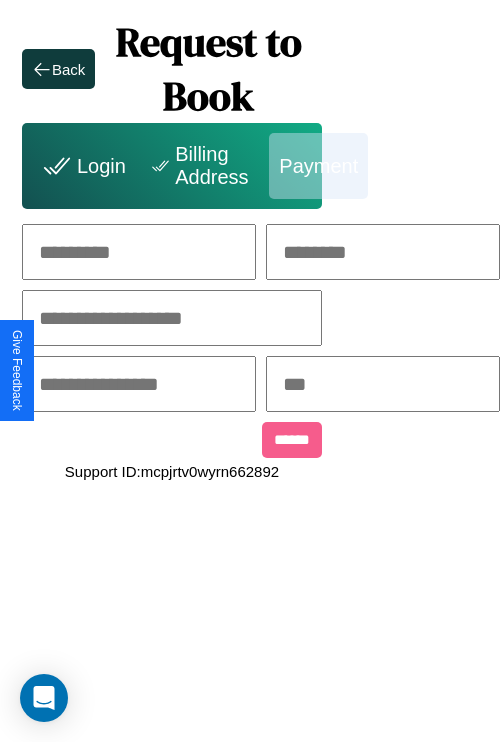 scroll, scrollTop: 0, scrollLeft: 208, axis: horizontal 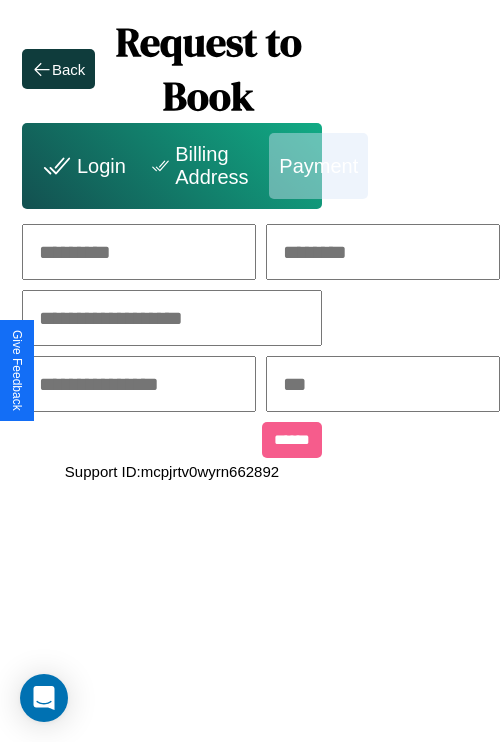 click at bounding box center [139, 252] 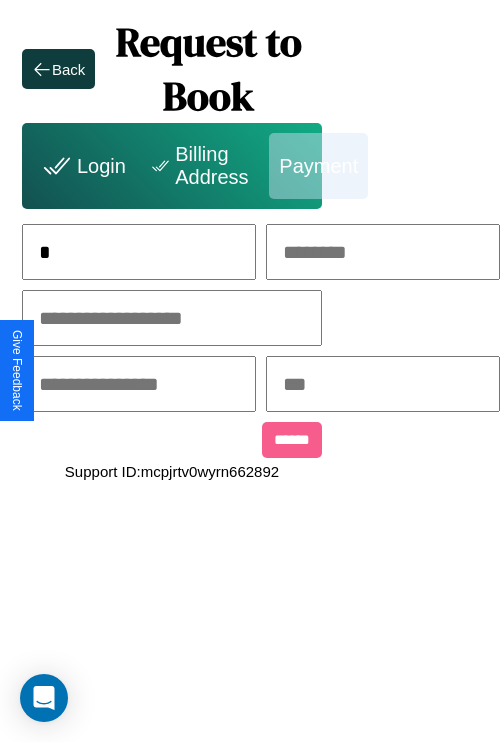scroll, scrollTop: 0, scrollLeft: 127, axis: horizontal 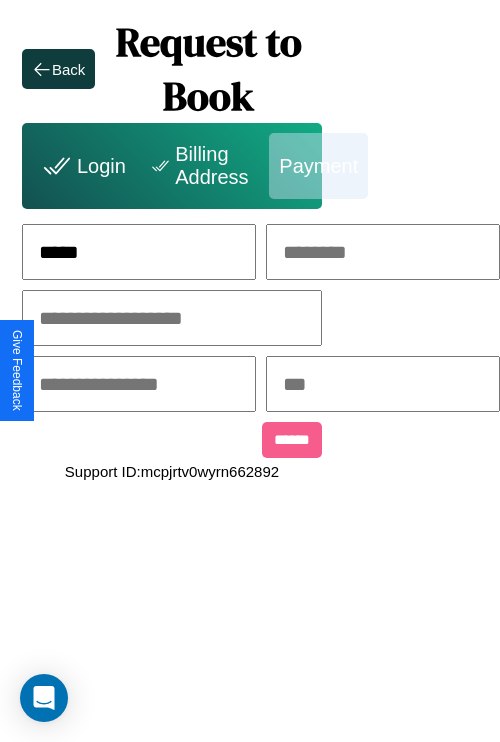 type on "*****" 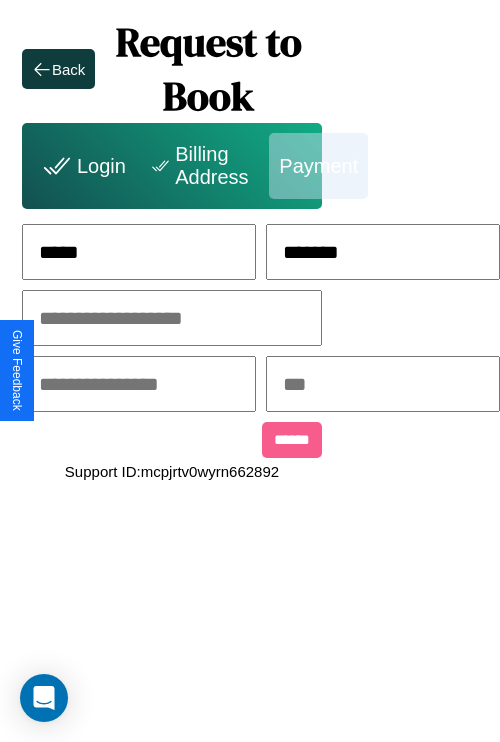 type on "*******" 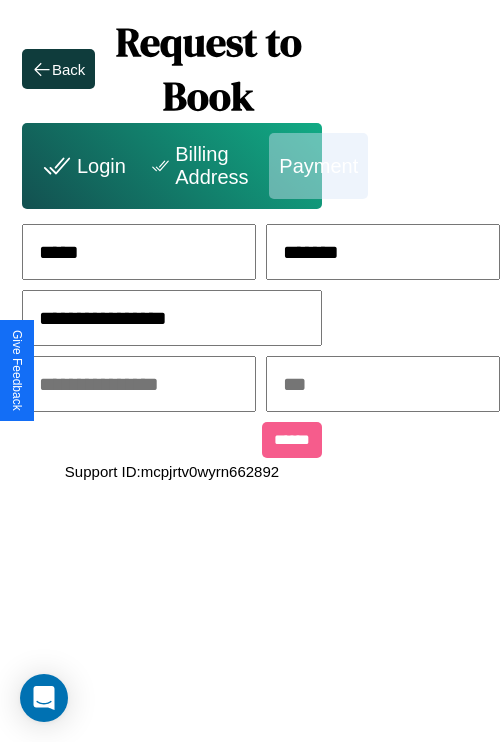 type on "**********" 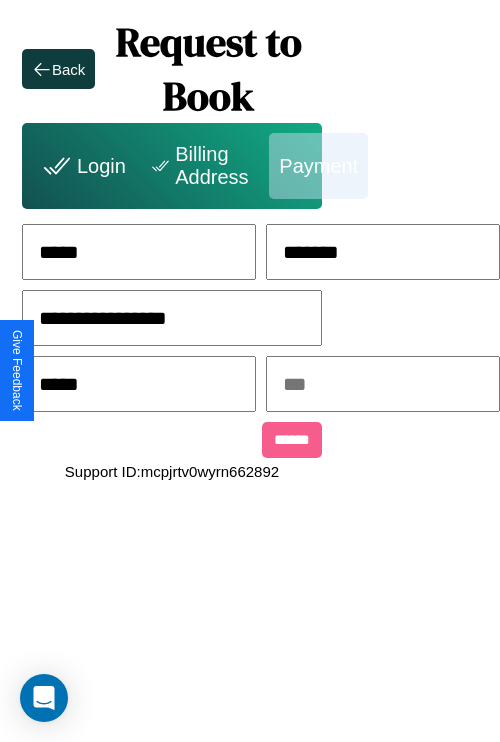 type on "*****" 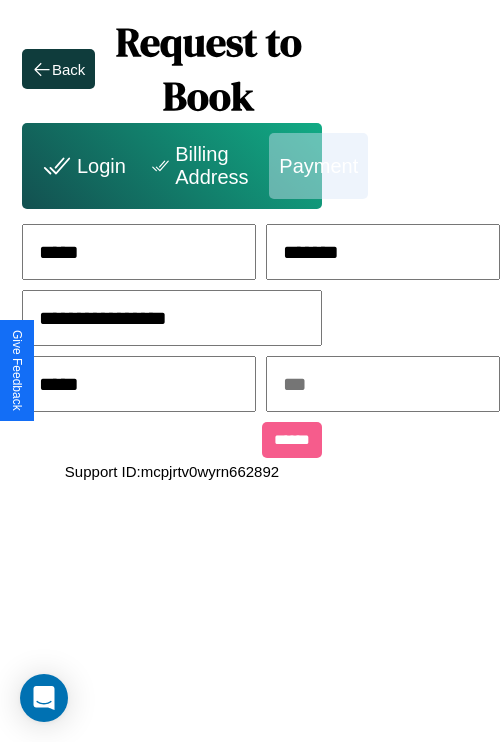 click at bounding box center (383, 384) 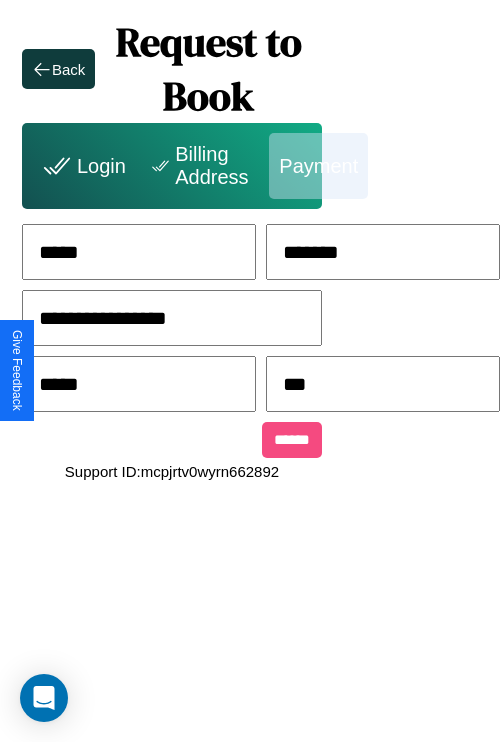 type on "***" 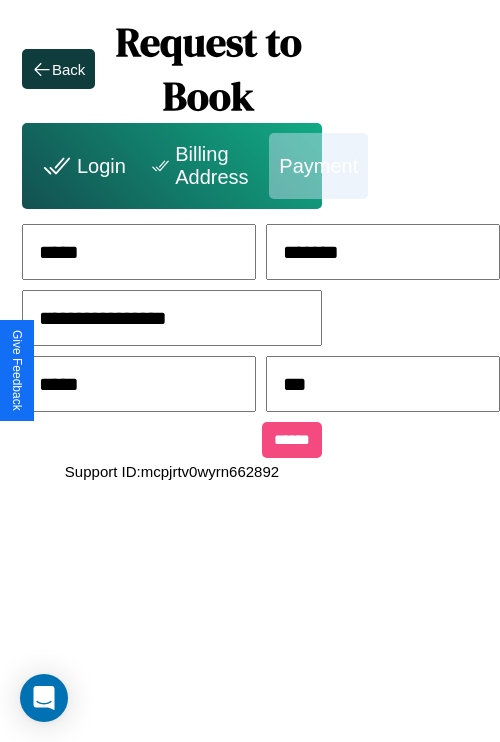 click on "******" at bounding box center (292, 440) 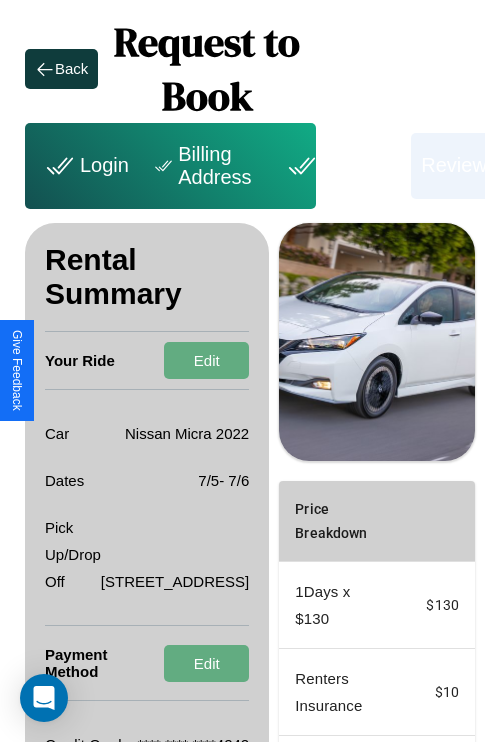 scroll, scrollTop: 301, scrollLeft: 72, axis: both 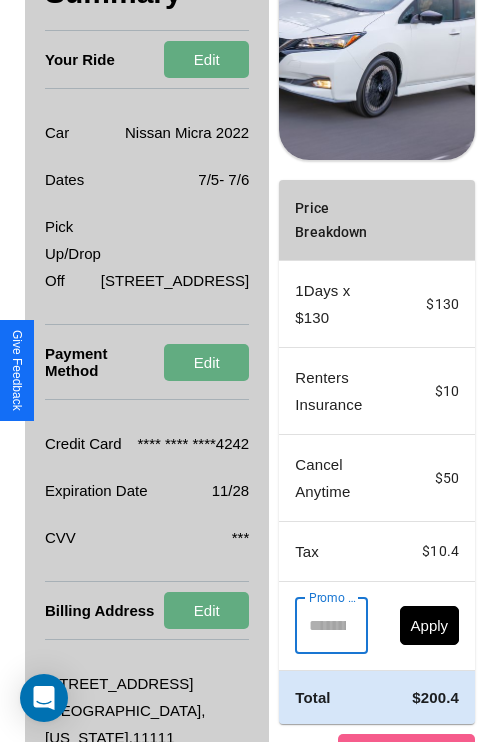 click on "Promo Code" at bounding box center [320, 626] 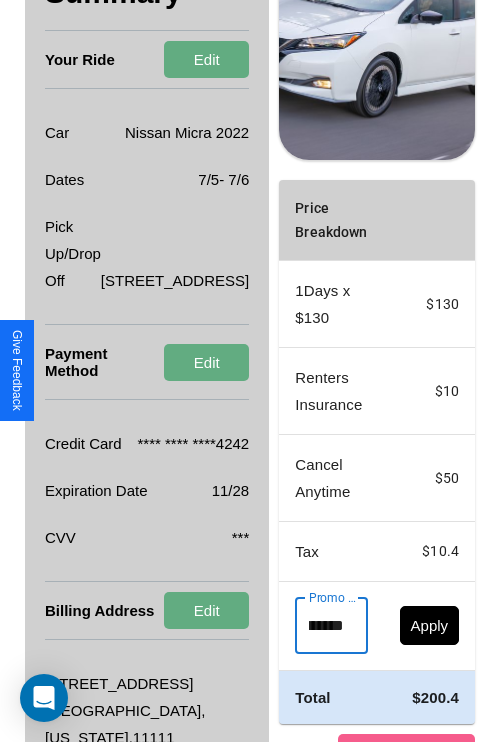scroll, scrollTop: 0, scrollLeft: 50, axis: horizontal 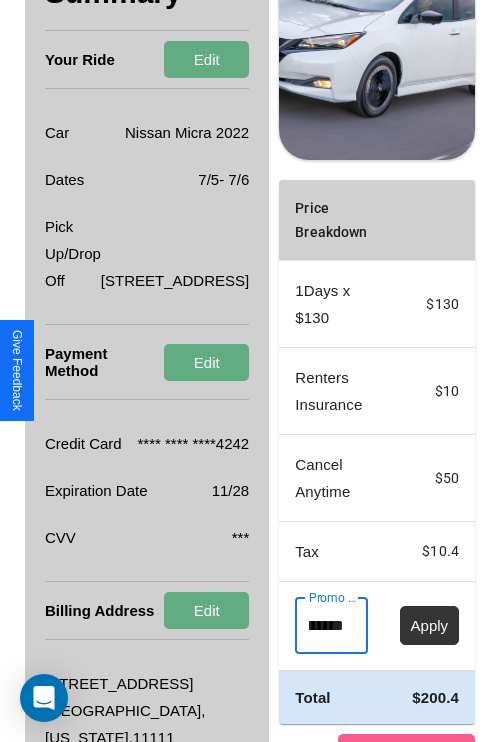 type on "********" 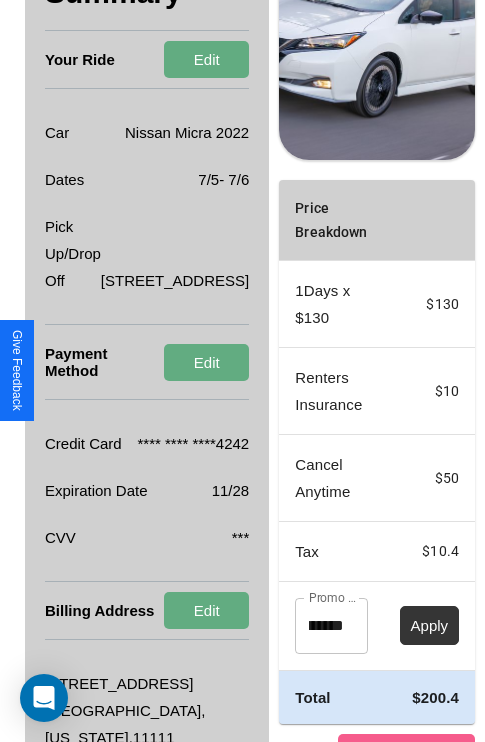 scroll, scrollTop: 0, scrollLeft: 0, axis: both 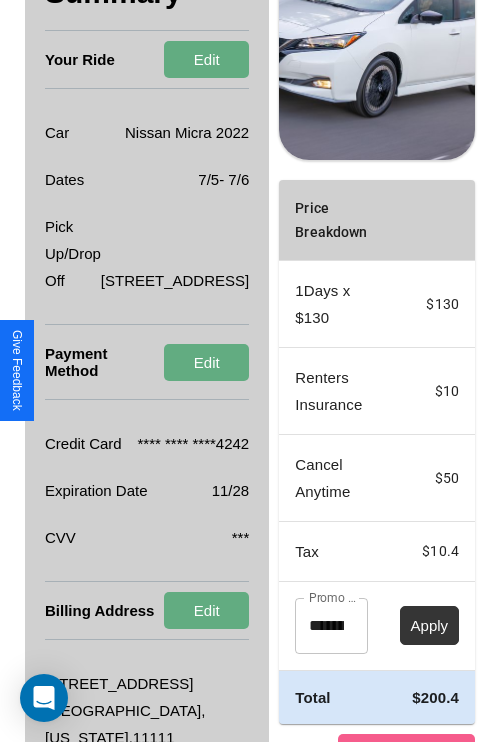 click on "Apply" at bounding box center [430, 625] 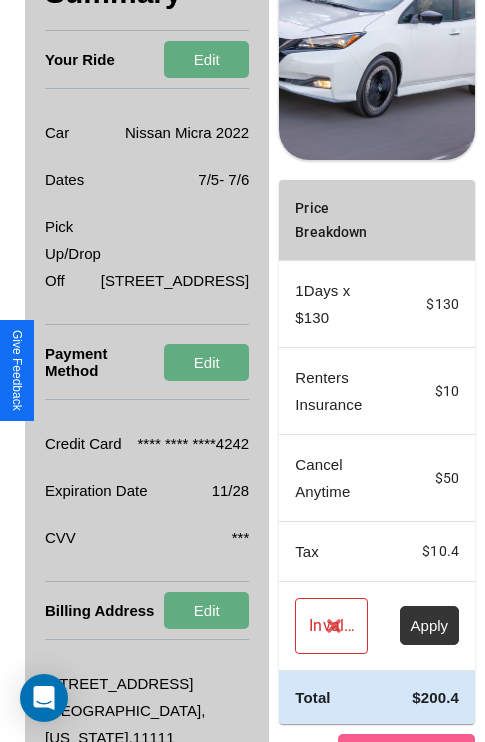 scroll, scrollTop: 455, scrollLeft: 72, axis: both 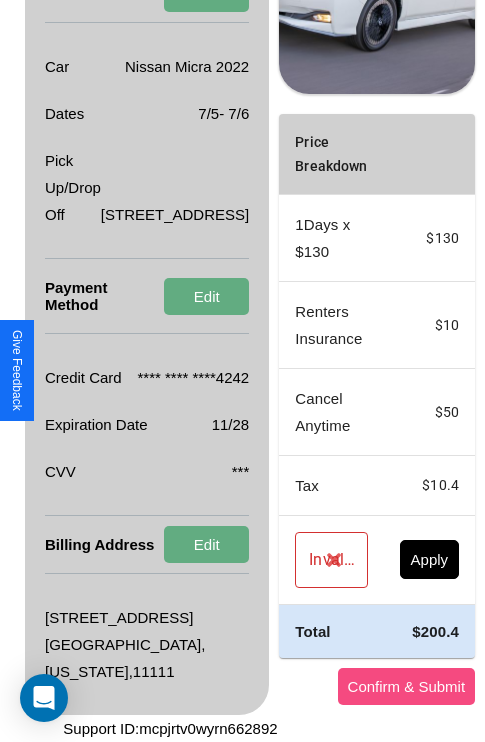 click on "Confirm & Submit" at bounding box center (407, 686) 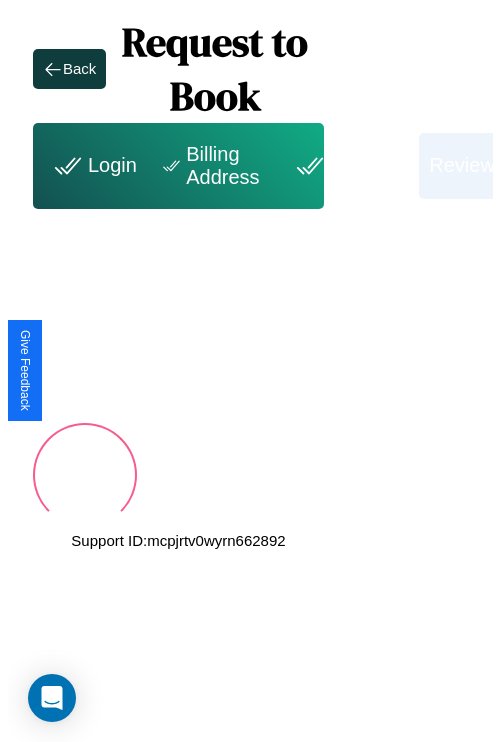 scroll, scrollTop: 0, scrollLeft: 72, axis: horizontal 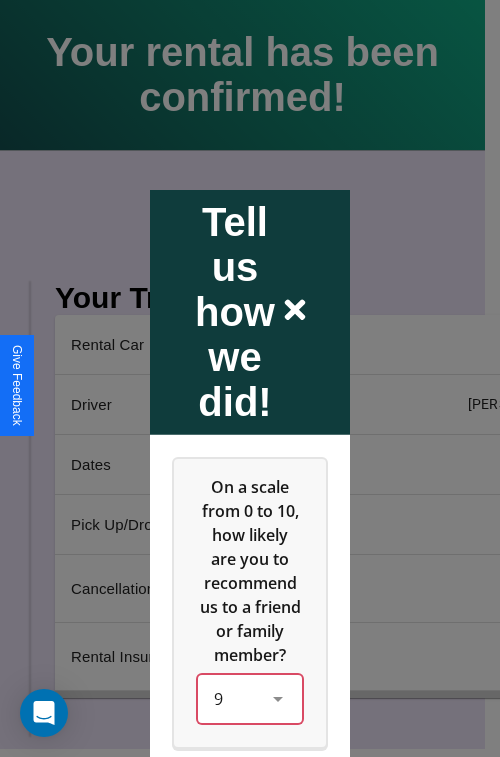 click on "9" at bounding box center (250, 698) 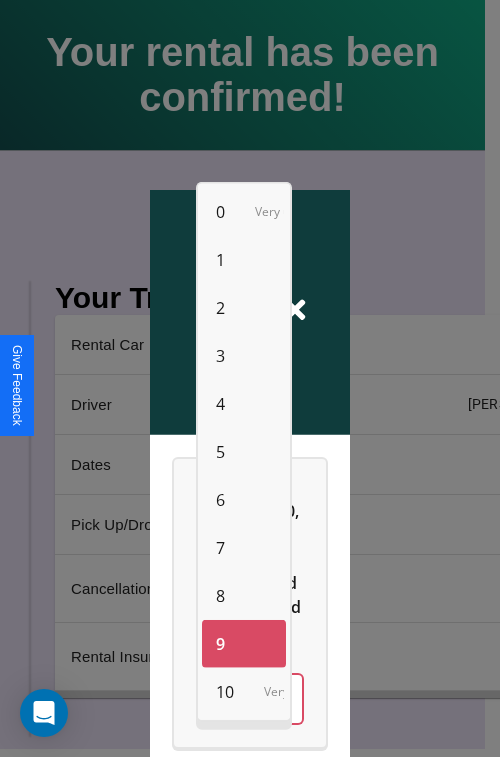 click on "7" at bounding box center (220, 548) 